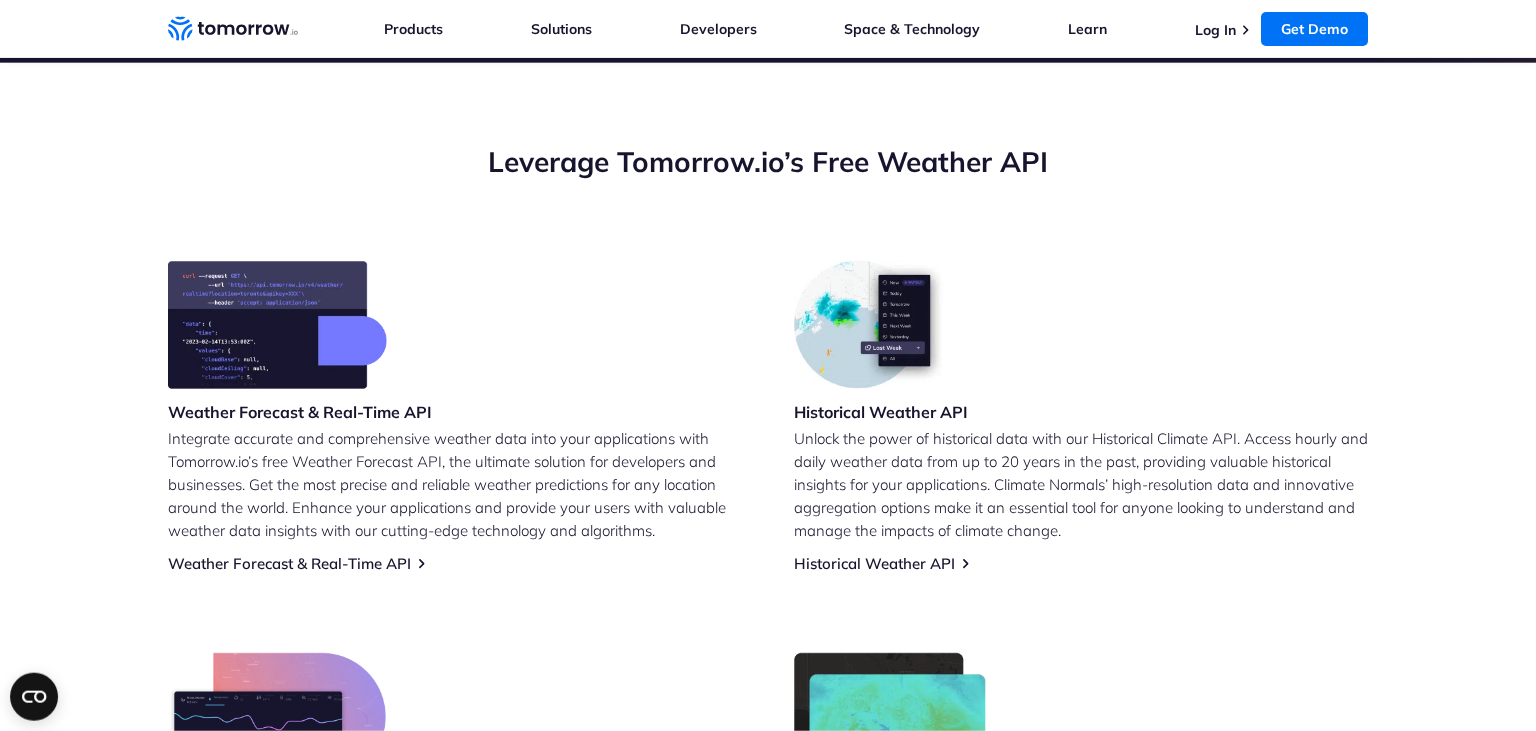 scroll, scrollTop: 640, scrollLeft: 0, axis: vertical 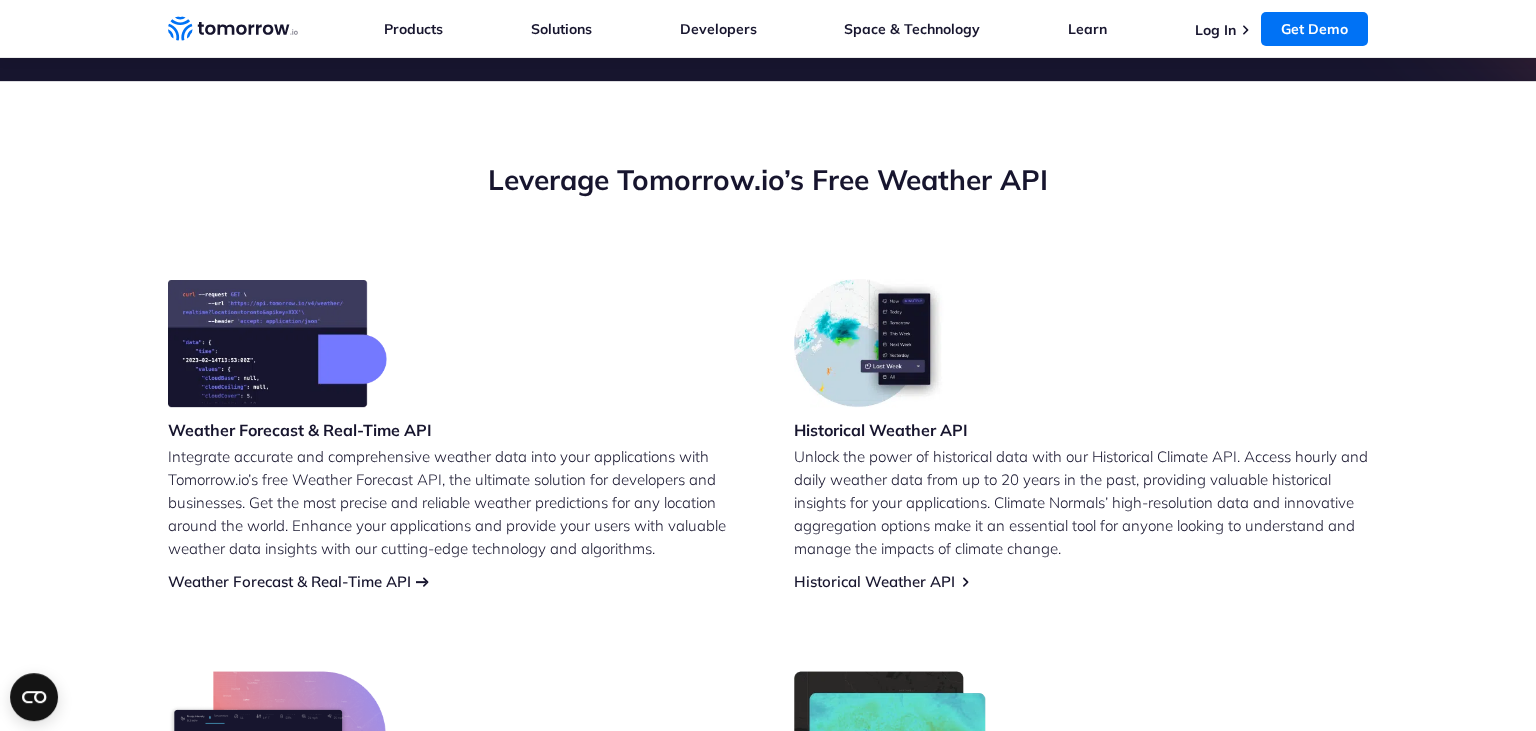click on "Weather Forecast & Real-Time API" at bounding box center [289, 581] 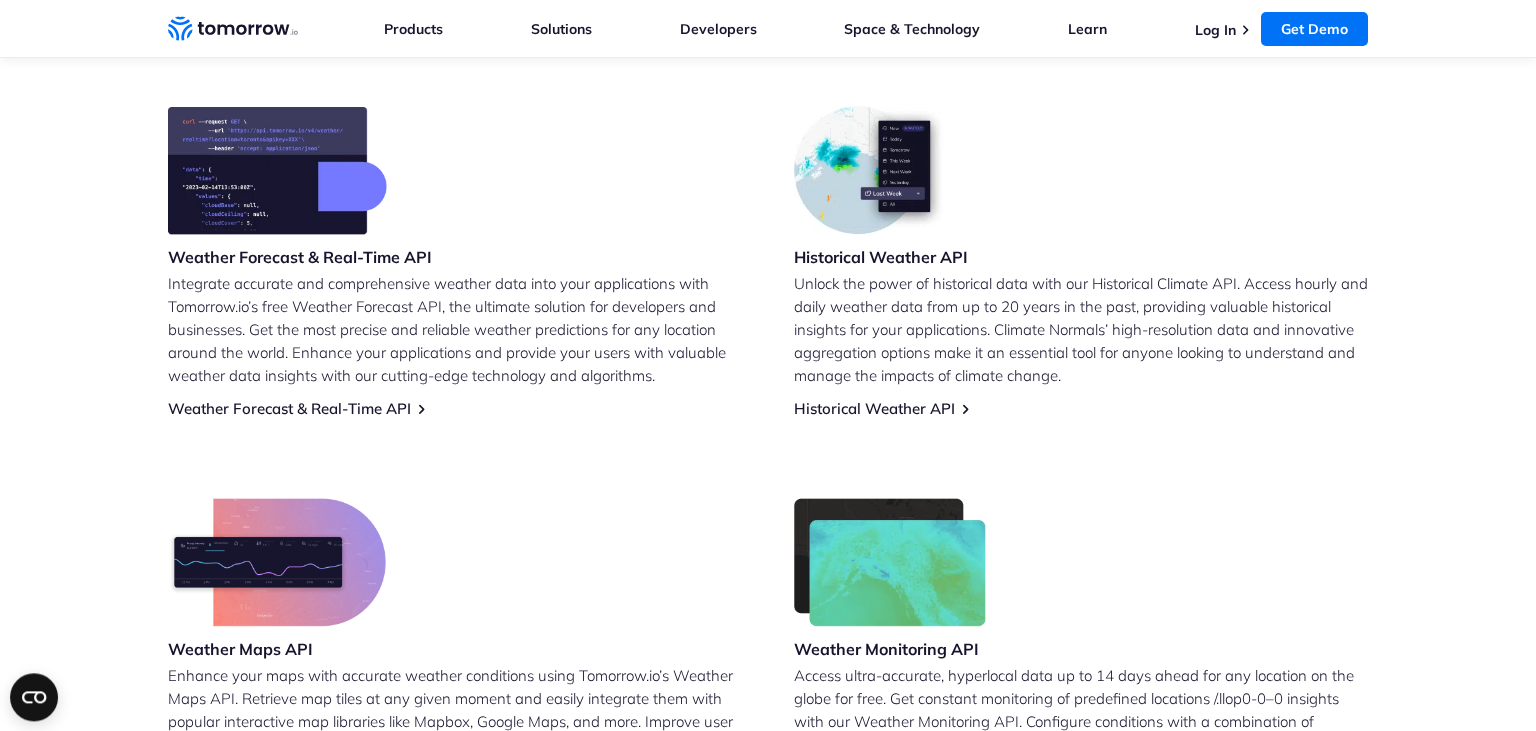 scroll, scrollTop: 780, scrollLeft: 0, axis: vertical 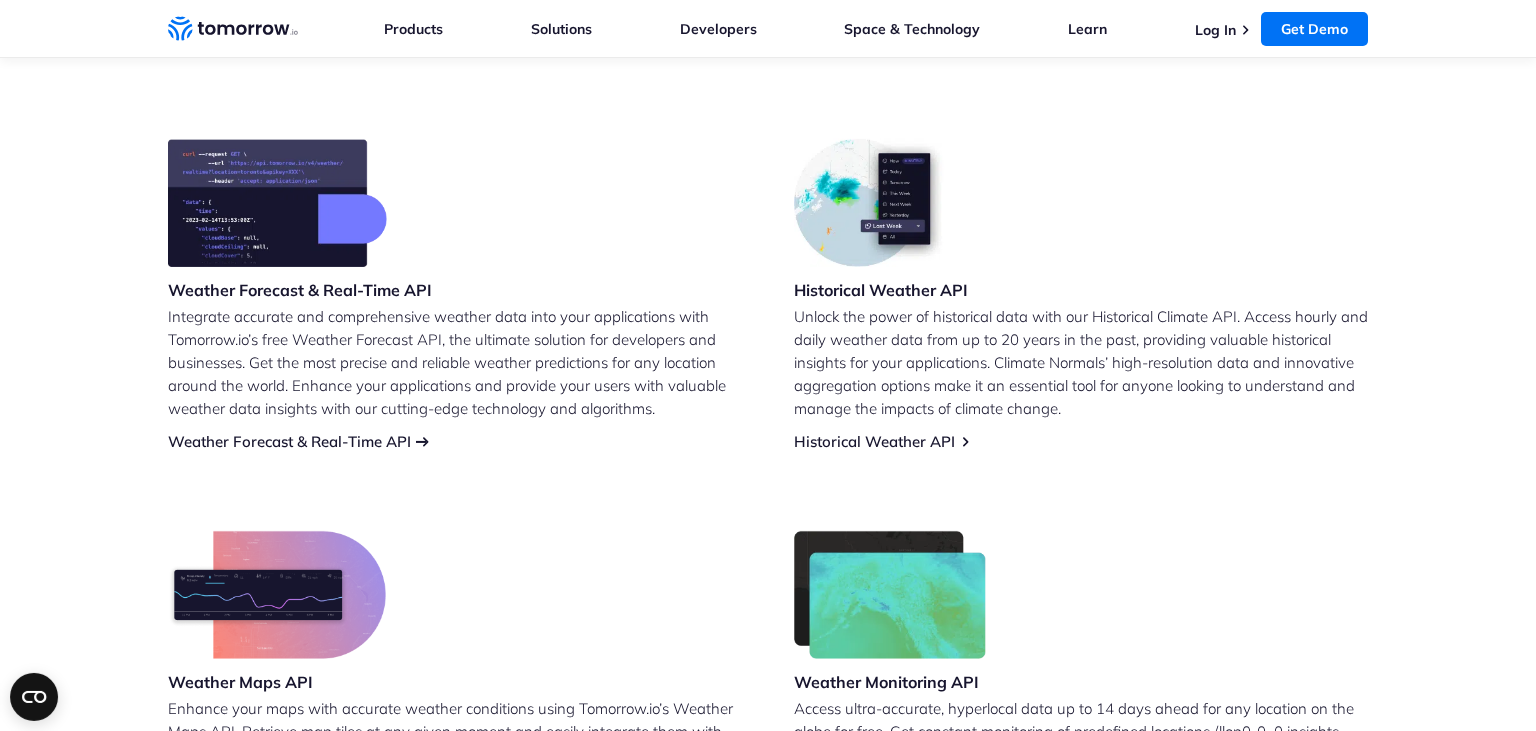 click on "Weather Forecast & Real-Time API" at bounding box center [289, 441] 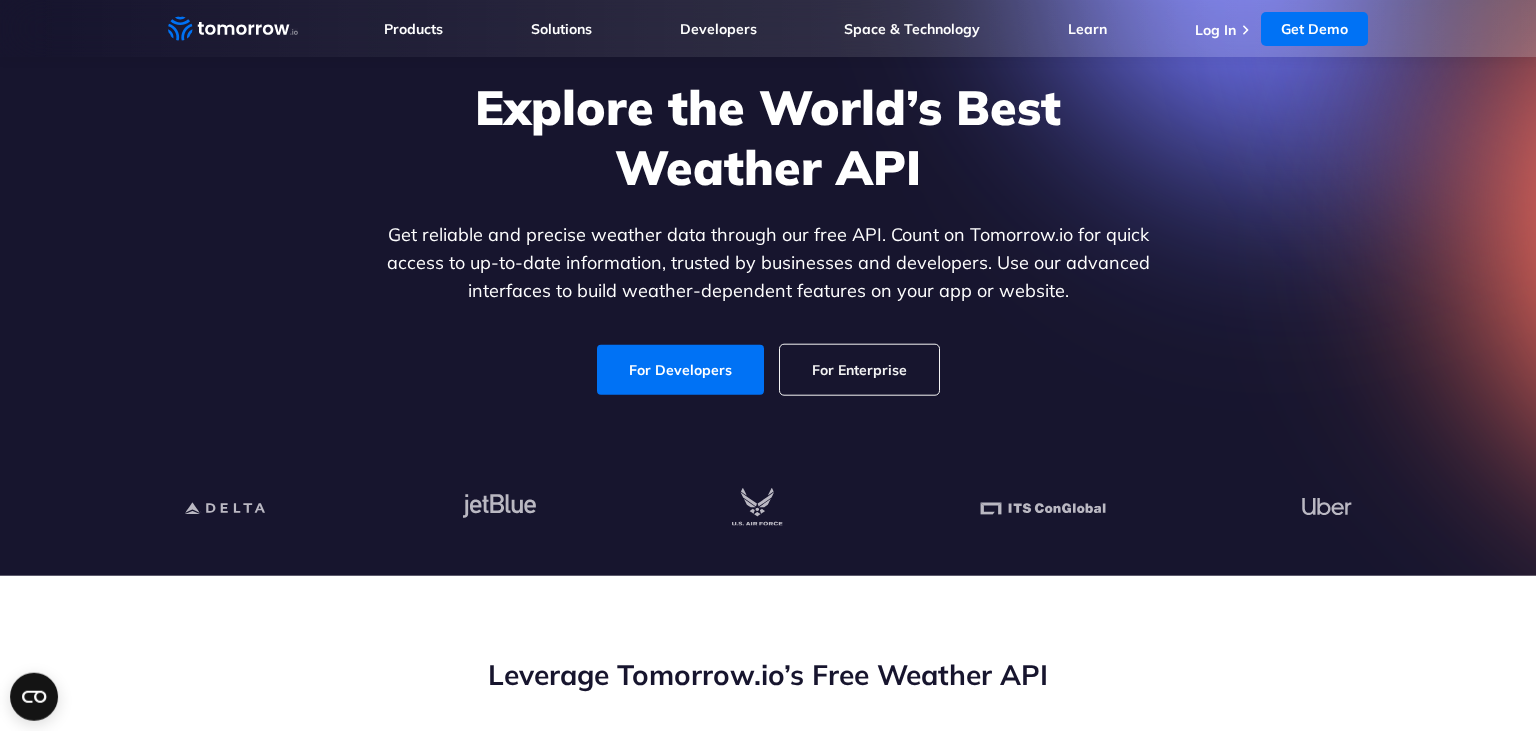 scroll, scrollTop: 148, scrollLeft: 0, axis: vertical 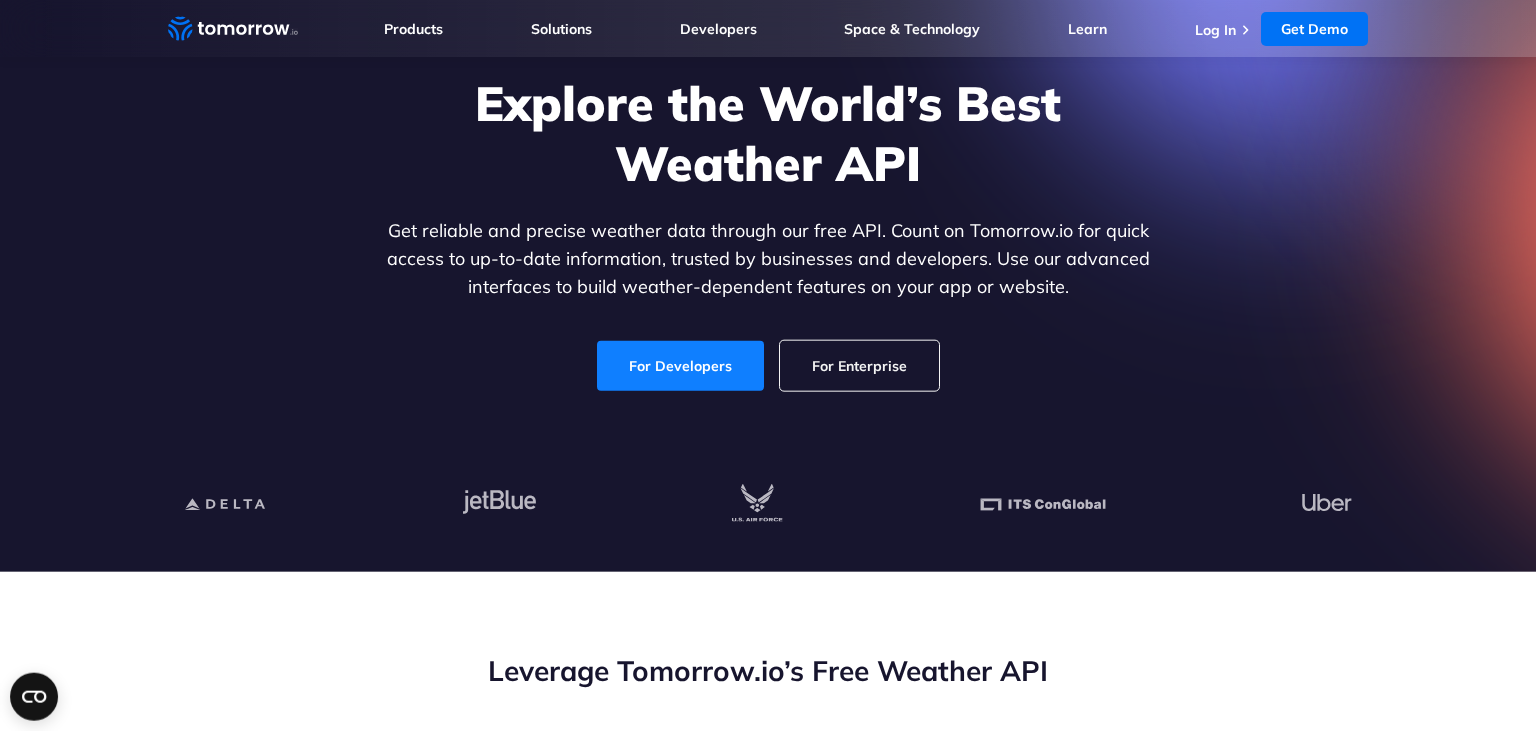 click on "For Developers" at bounding box center (680, 366) 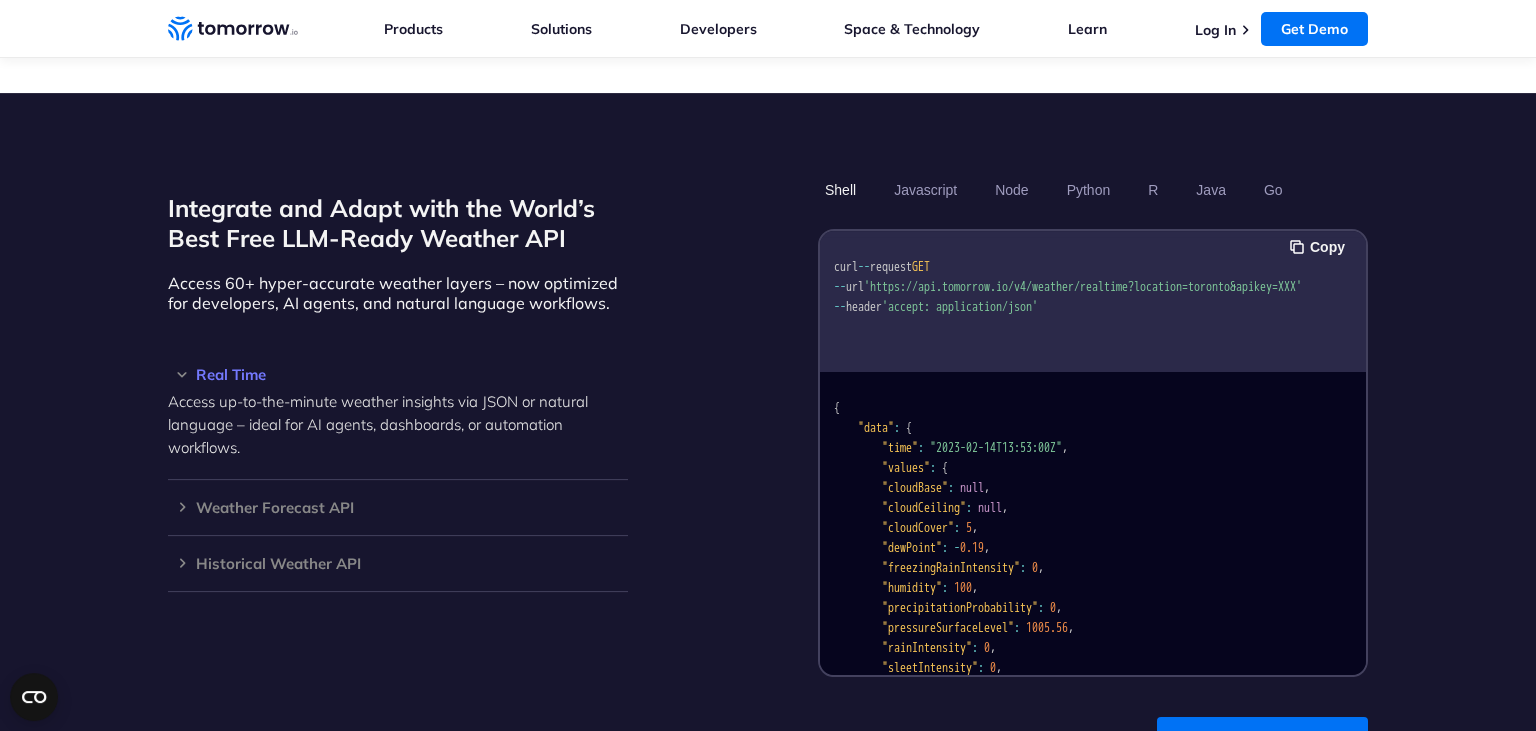scroll, scrollTop: 1625, scrollLeft: 0, axis: vertical 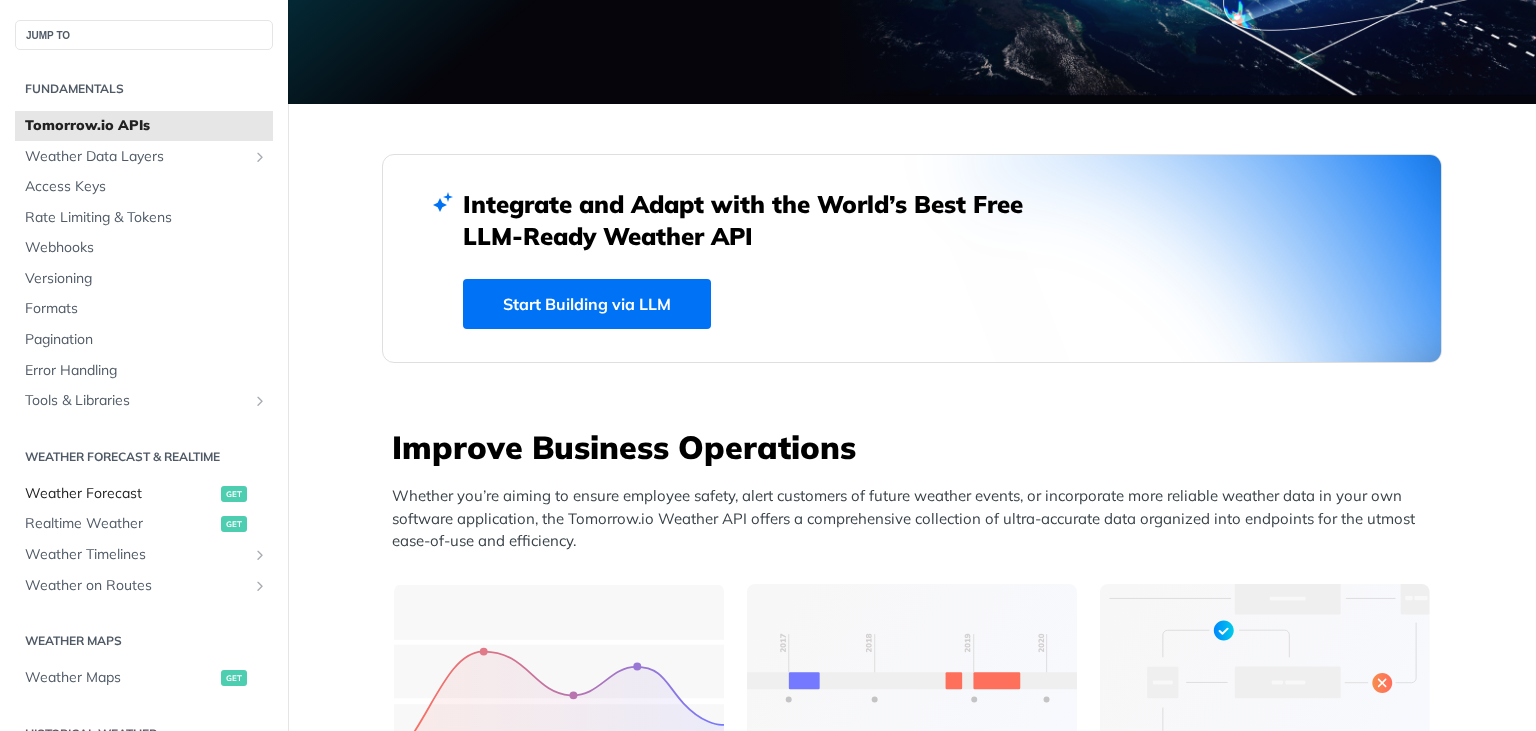 click on "Weather Forecast" at bounding box center (120, 494) 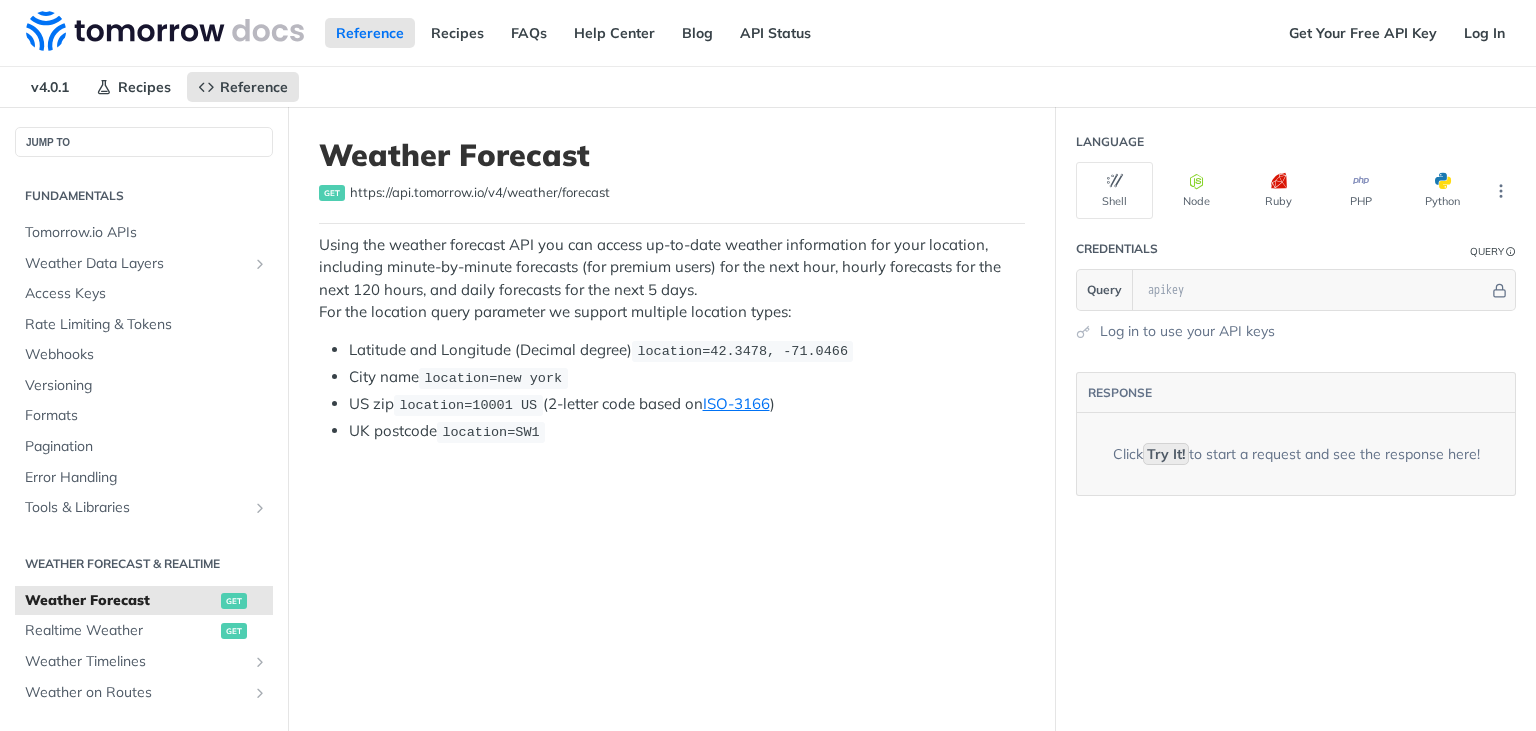scroll, scrollTop: 0, scrollLeft: 0, axis: both 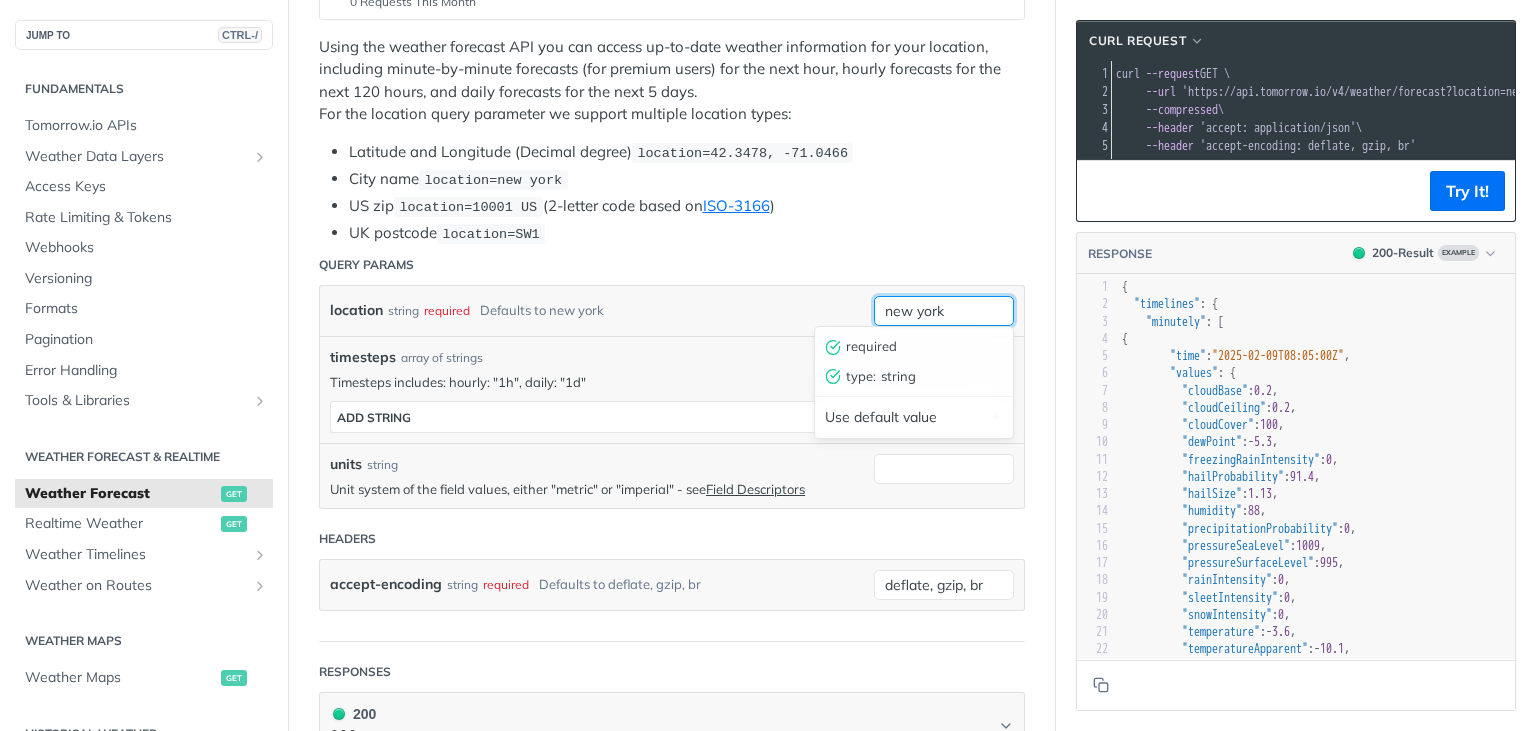 click on "new york" at bounding box center (944, 311) 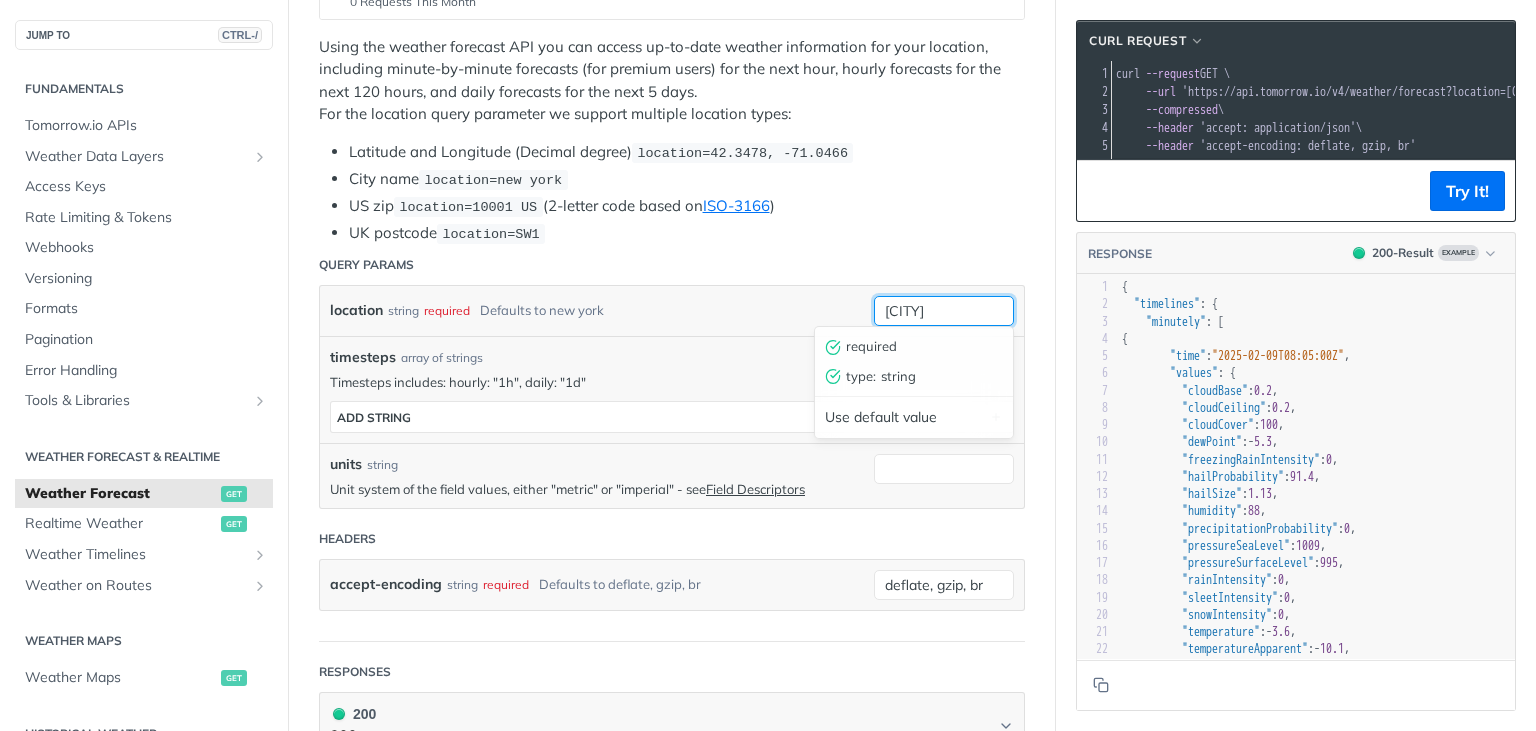 type on "Bodinayakkanur" 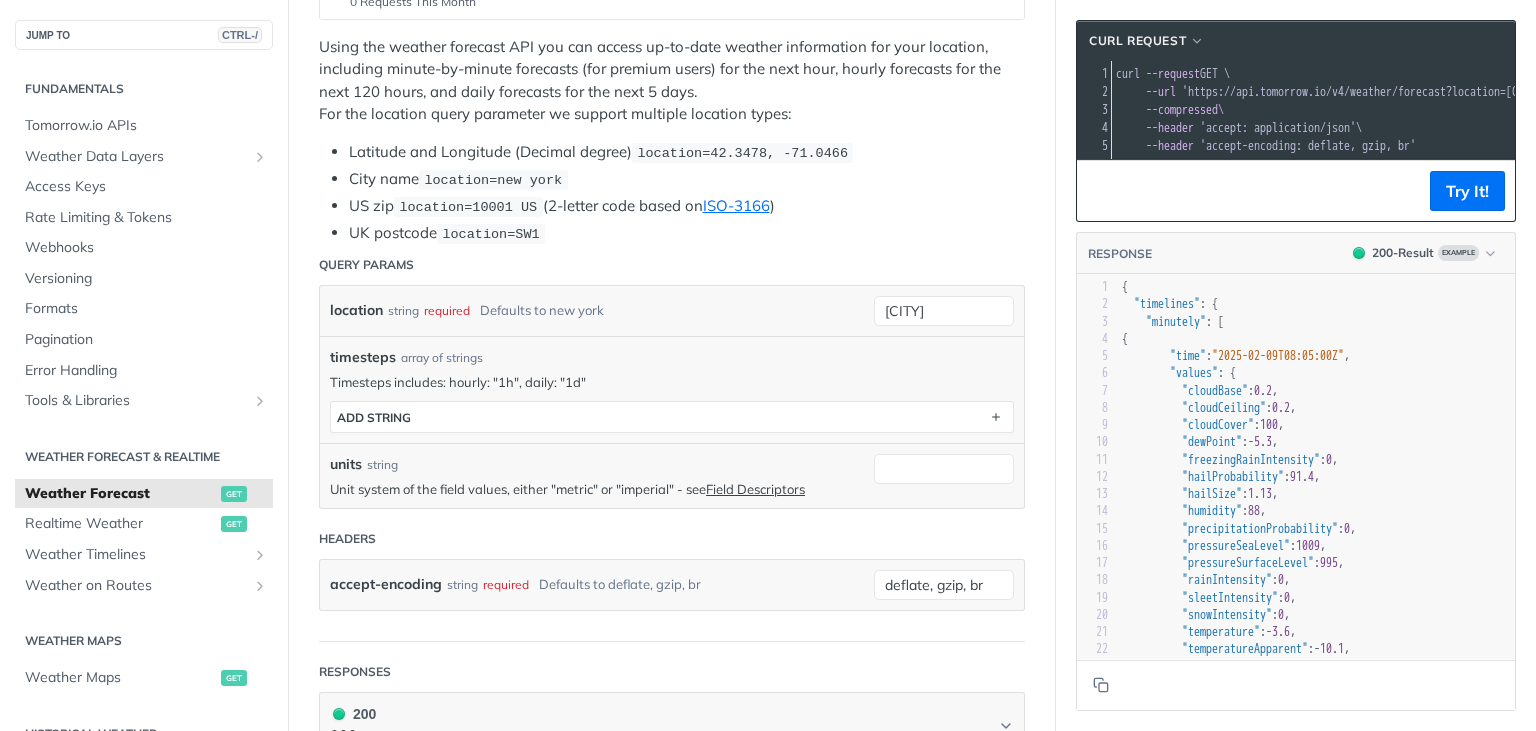 click on "Query Params" at bounding box center [672, 265] 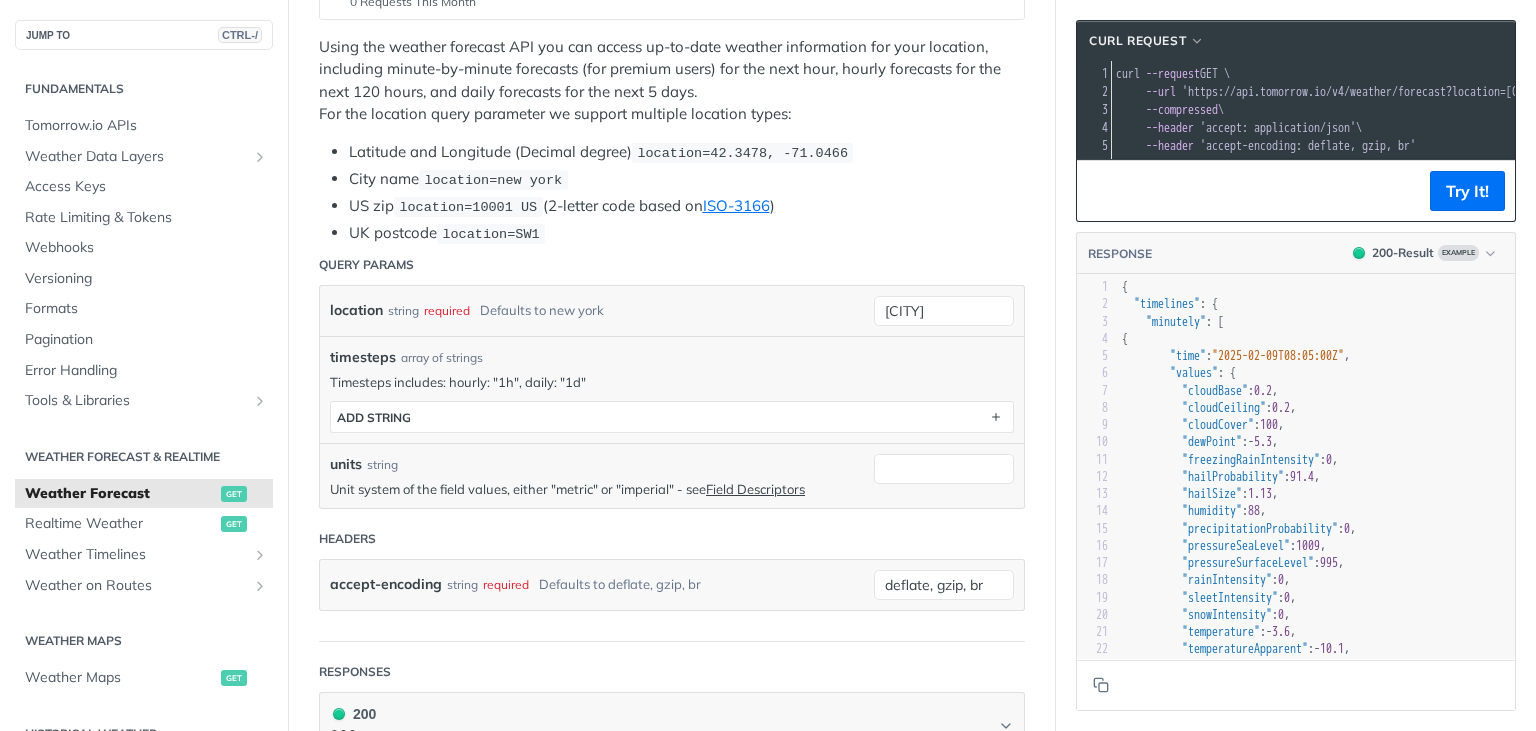 click on "Timesteps includes: hourly: "1h", daily: "1d"" at bounding box center (672, 382) 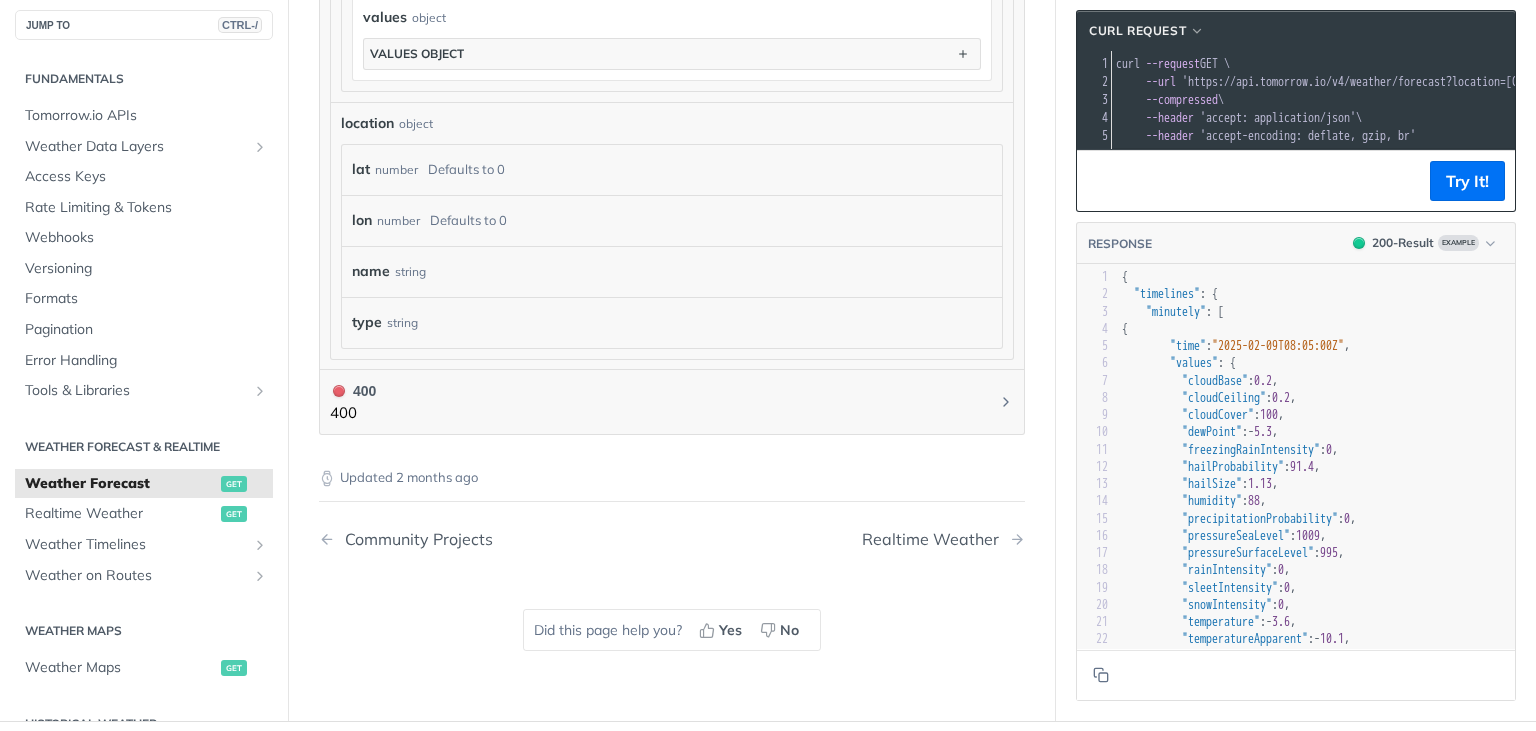 scroll, scrollTop: 1844, scrollLeft: 0, axis: vertical 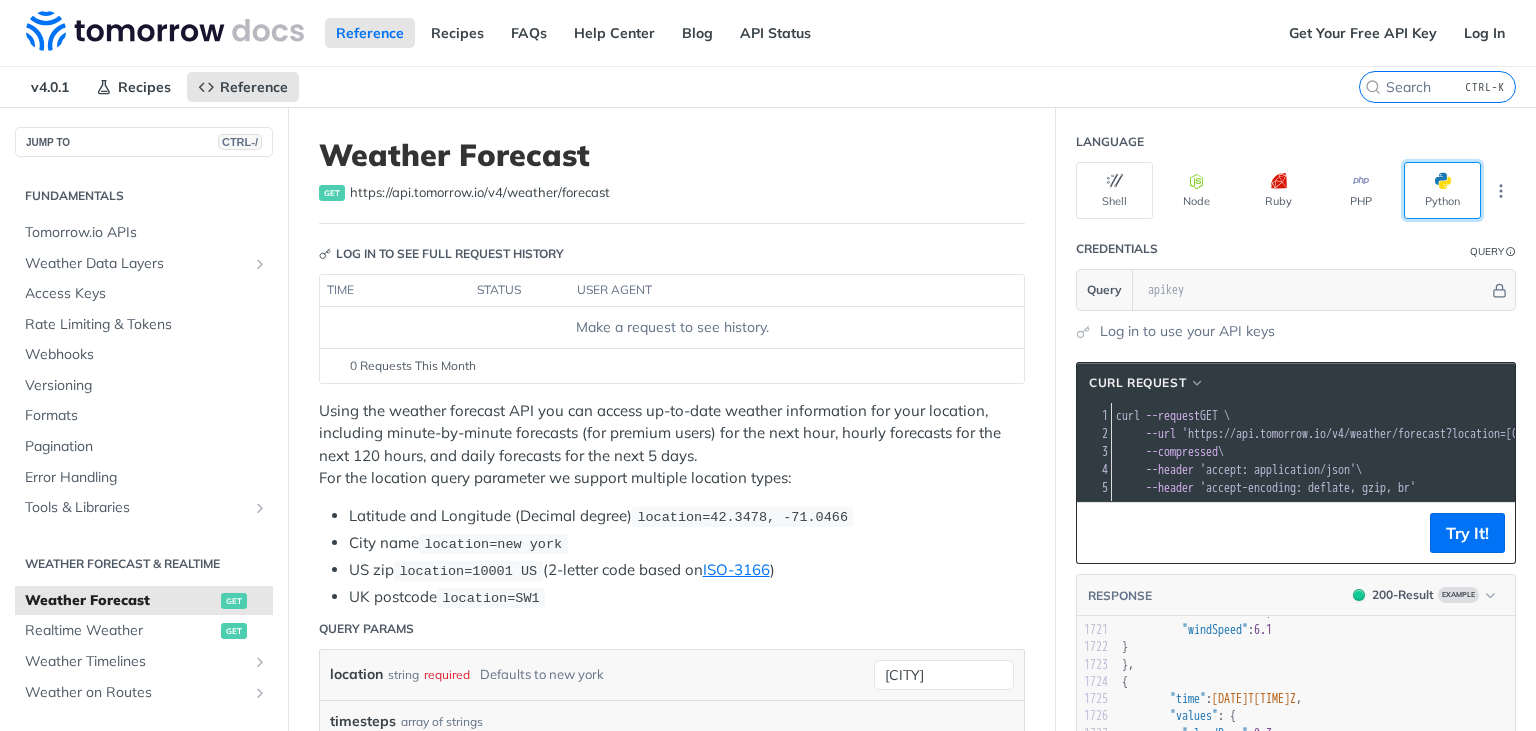 click on "Python" at bounding box center [1442, 190] 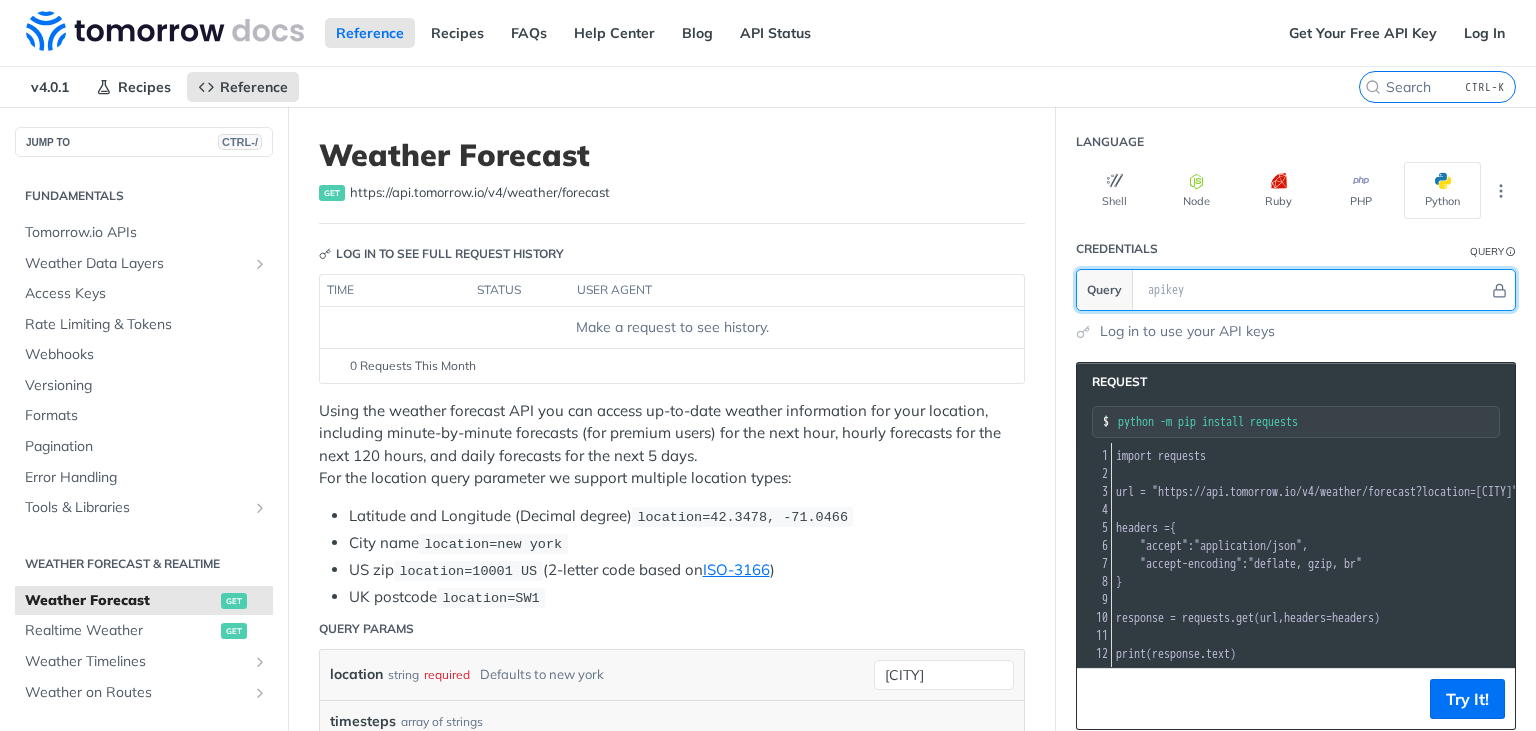click at bounding box center (1313, 290) 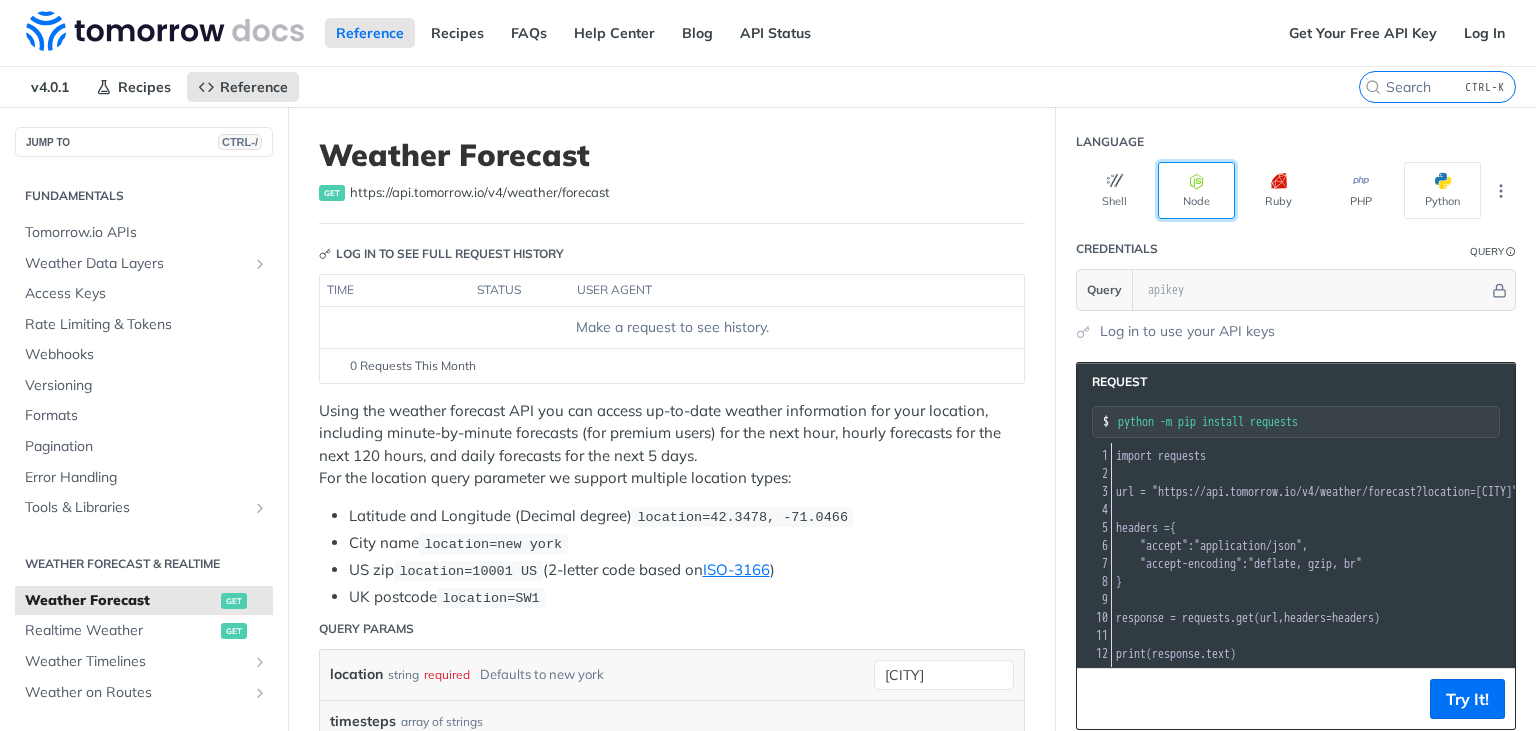 click on "Node" at bounding box center [1196, 190] 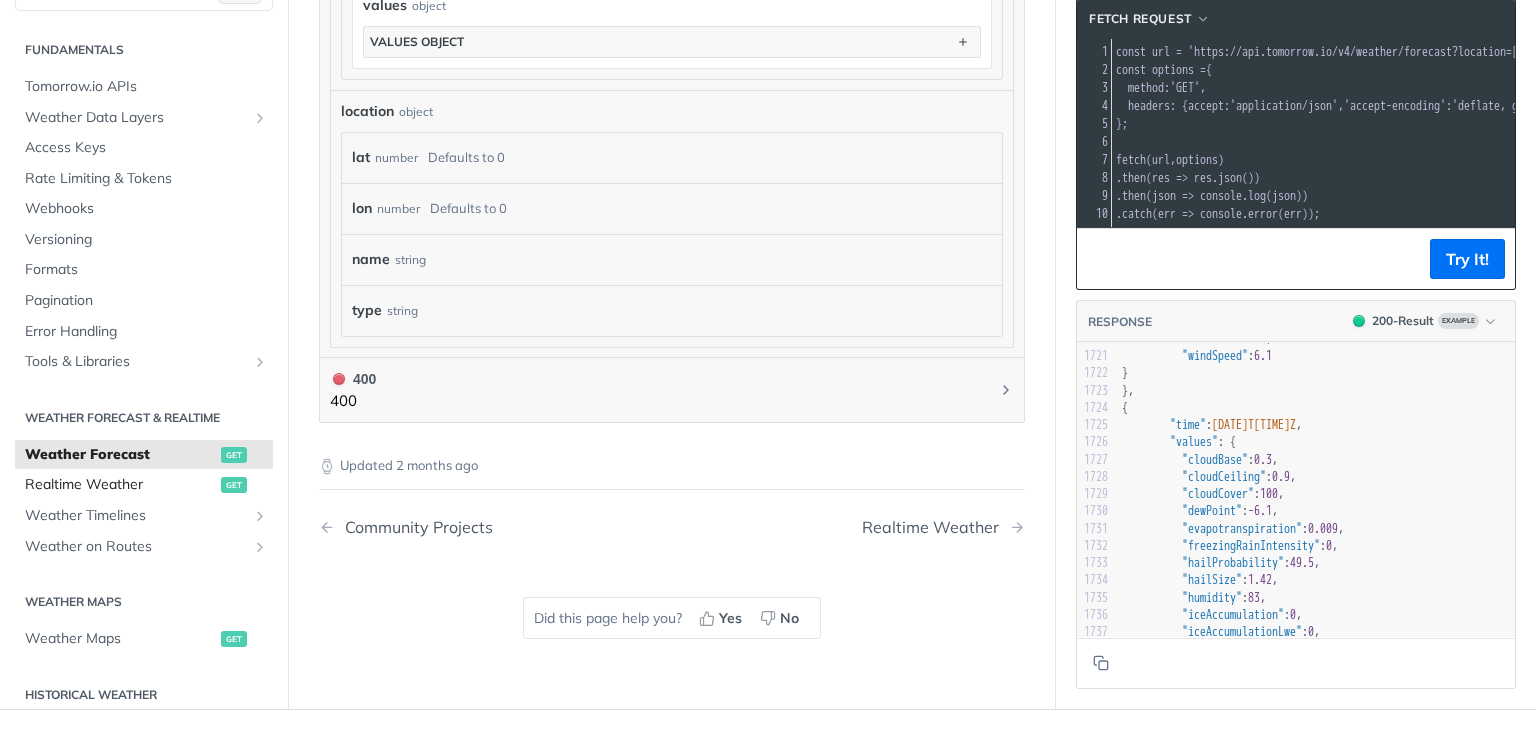 click on "Realtime Weather" at bounding box center [120, 485] 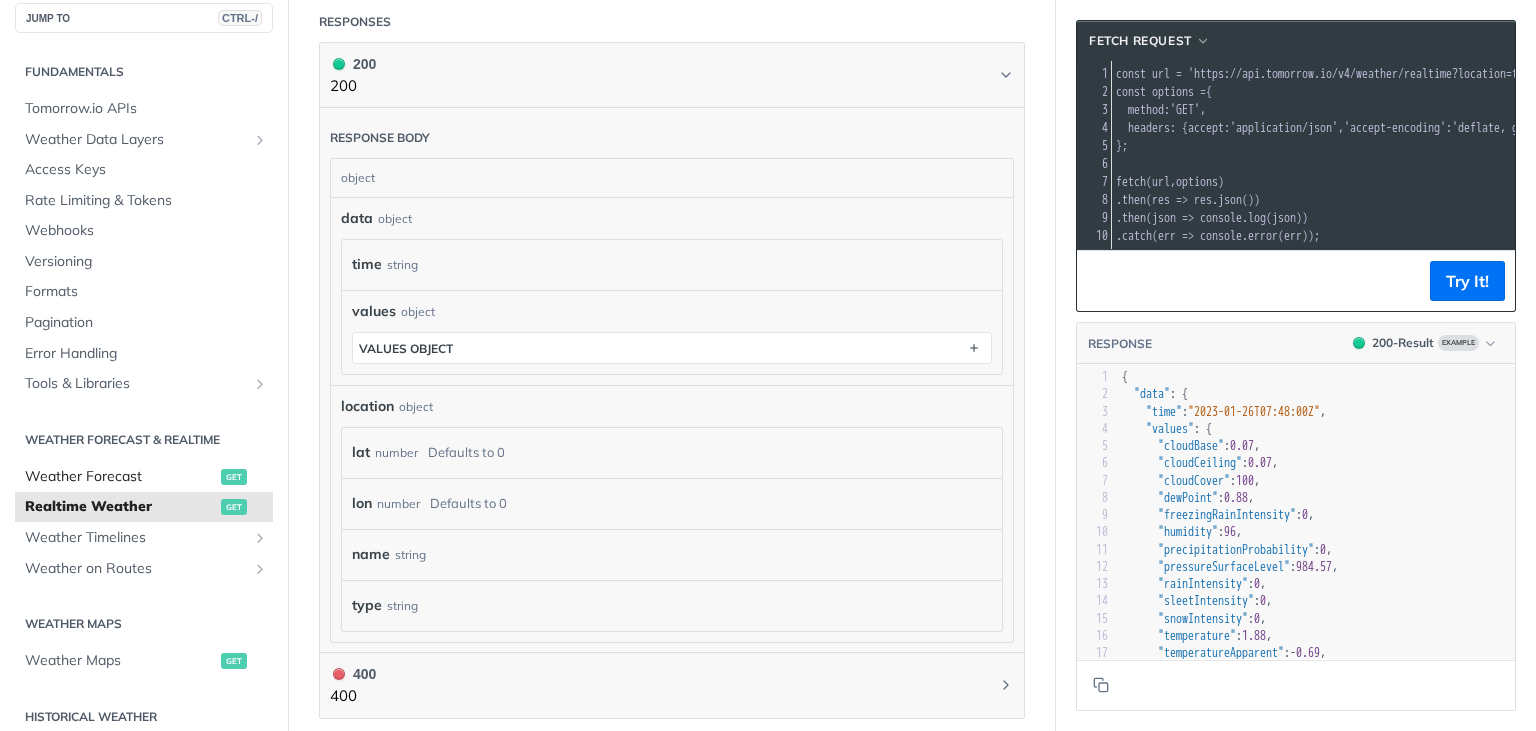 click on "Weather Forecast" at bounding box center (120, 477) 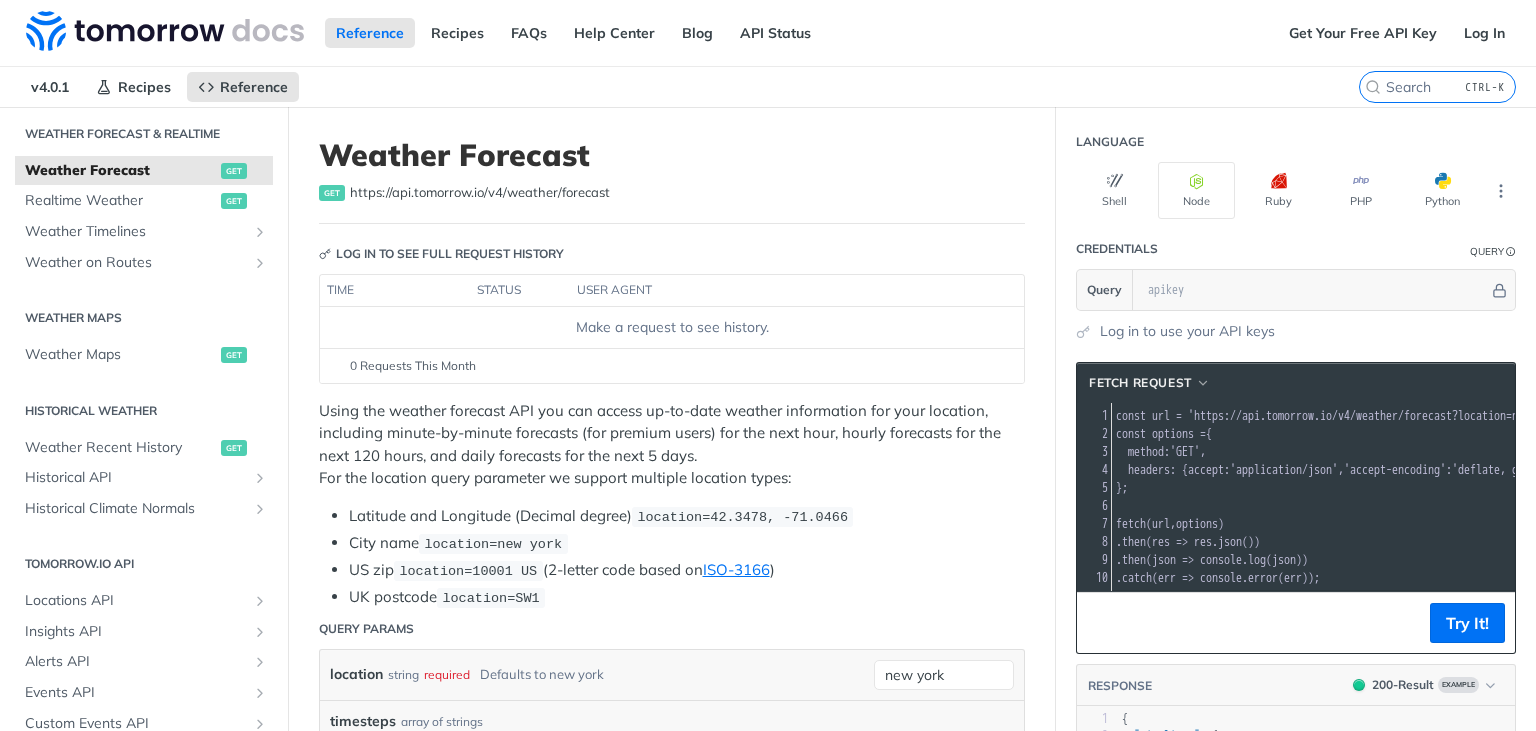 scroll, scrollTop: 628, scrollLeft: 0, axis: vertical 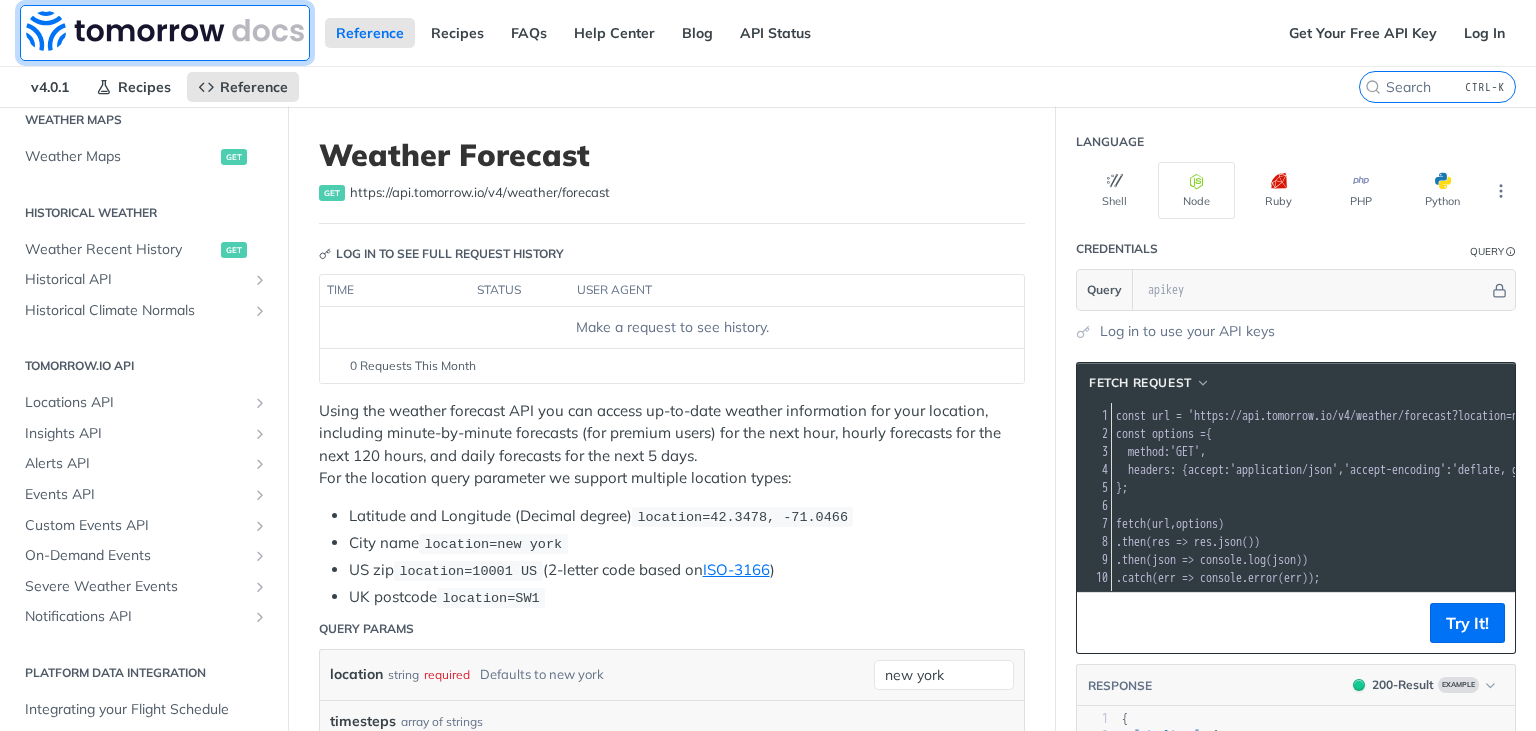 click at bounding box center (165, 31) 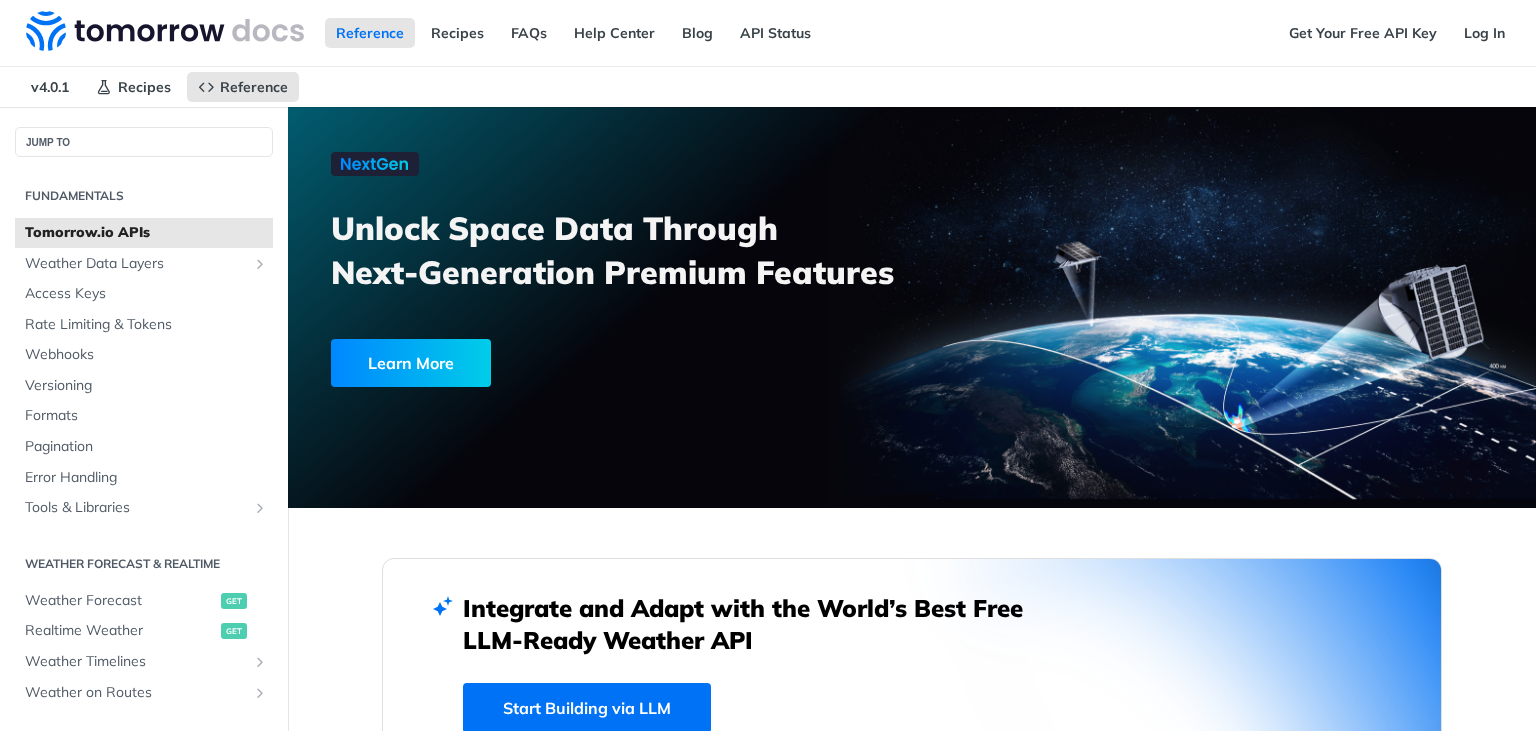 scroll, scrollTop: 0, scrollLeft: 0, axis: both 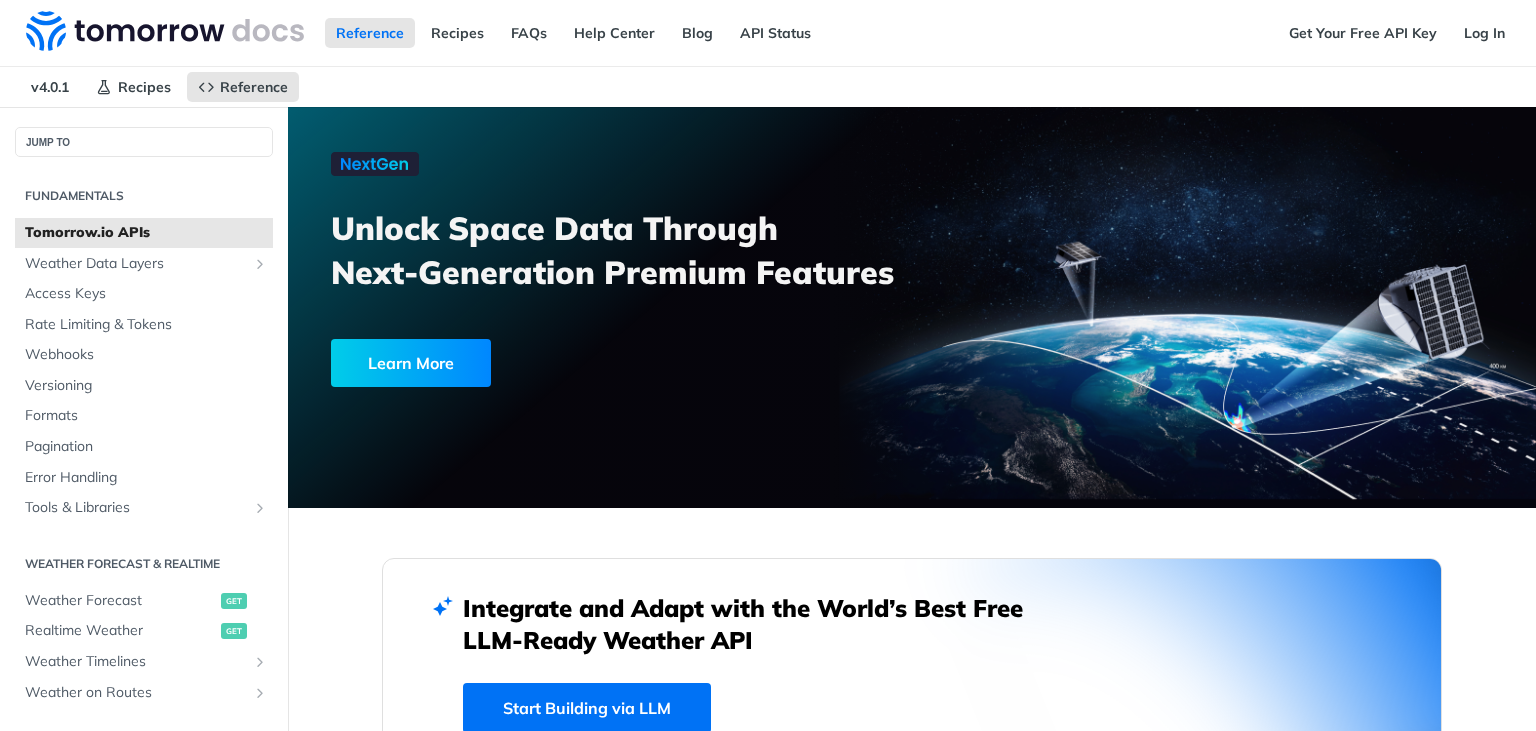 click on "Learn More" at bounding box center (411, 363) 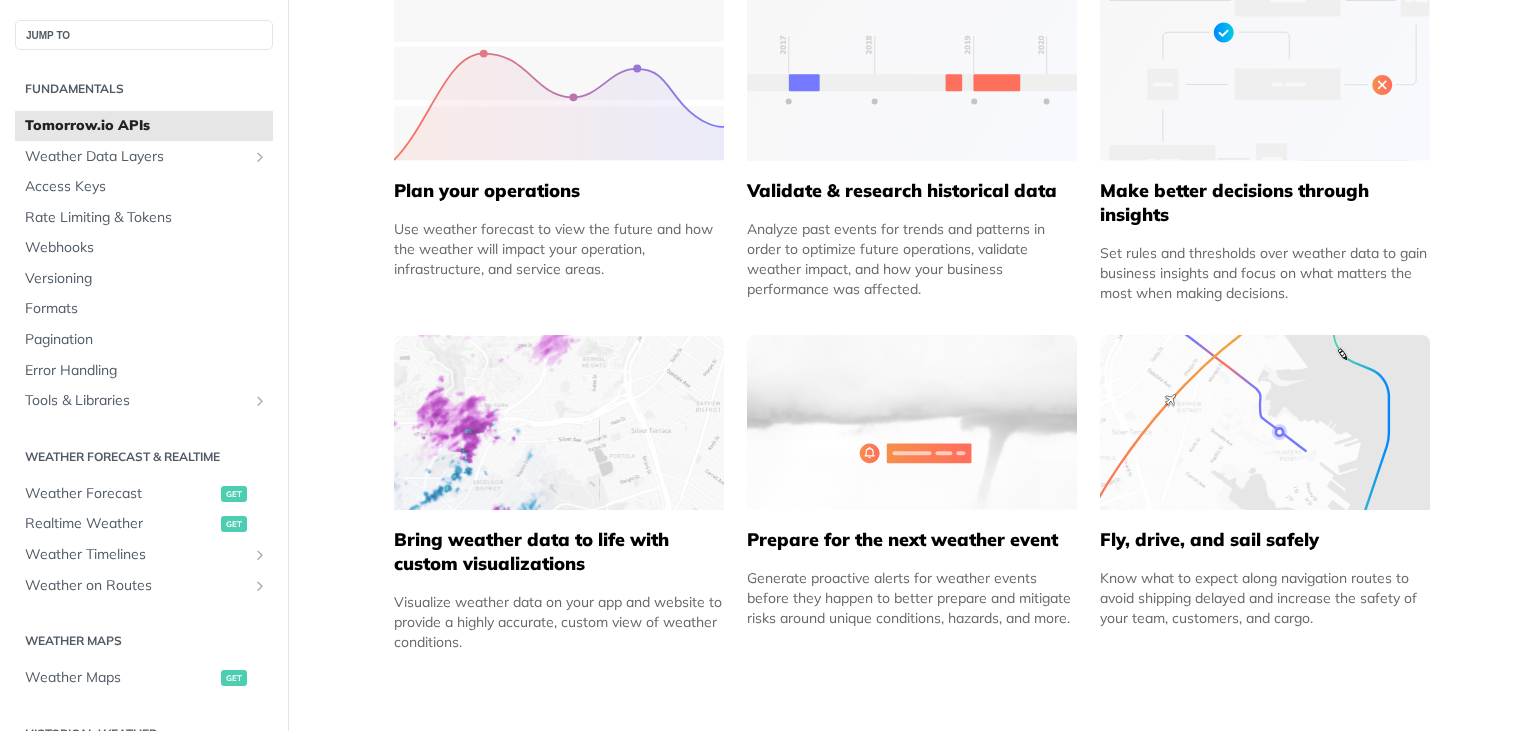 scroll, scrollTop: 1026, scrollLeft: 0, axis: vertical 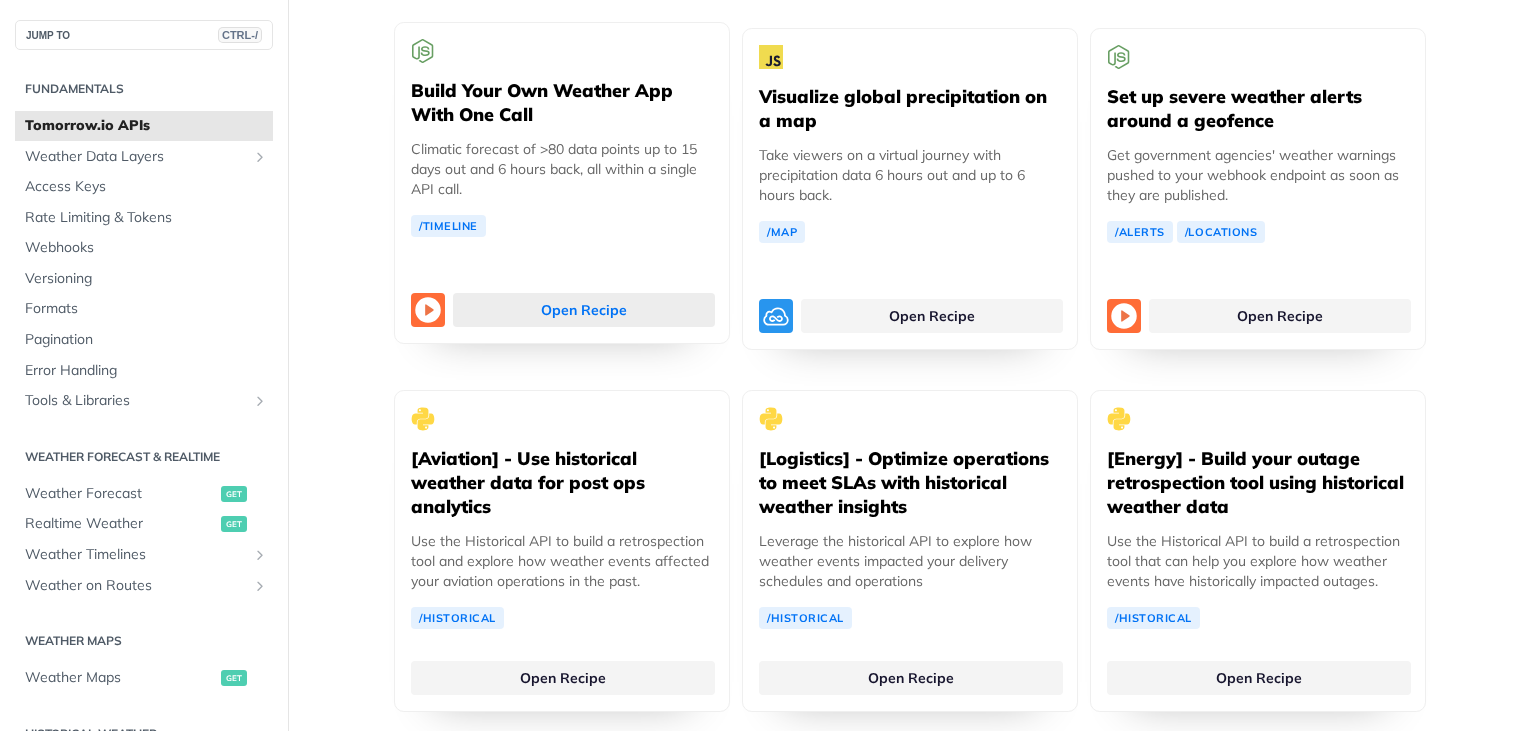 click on "Open Recipe" at bounding box center (584, 310) 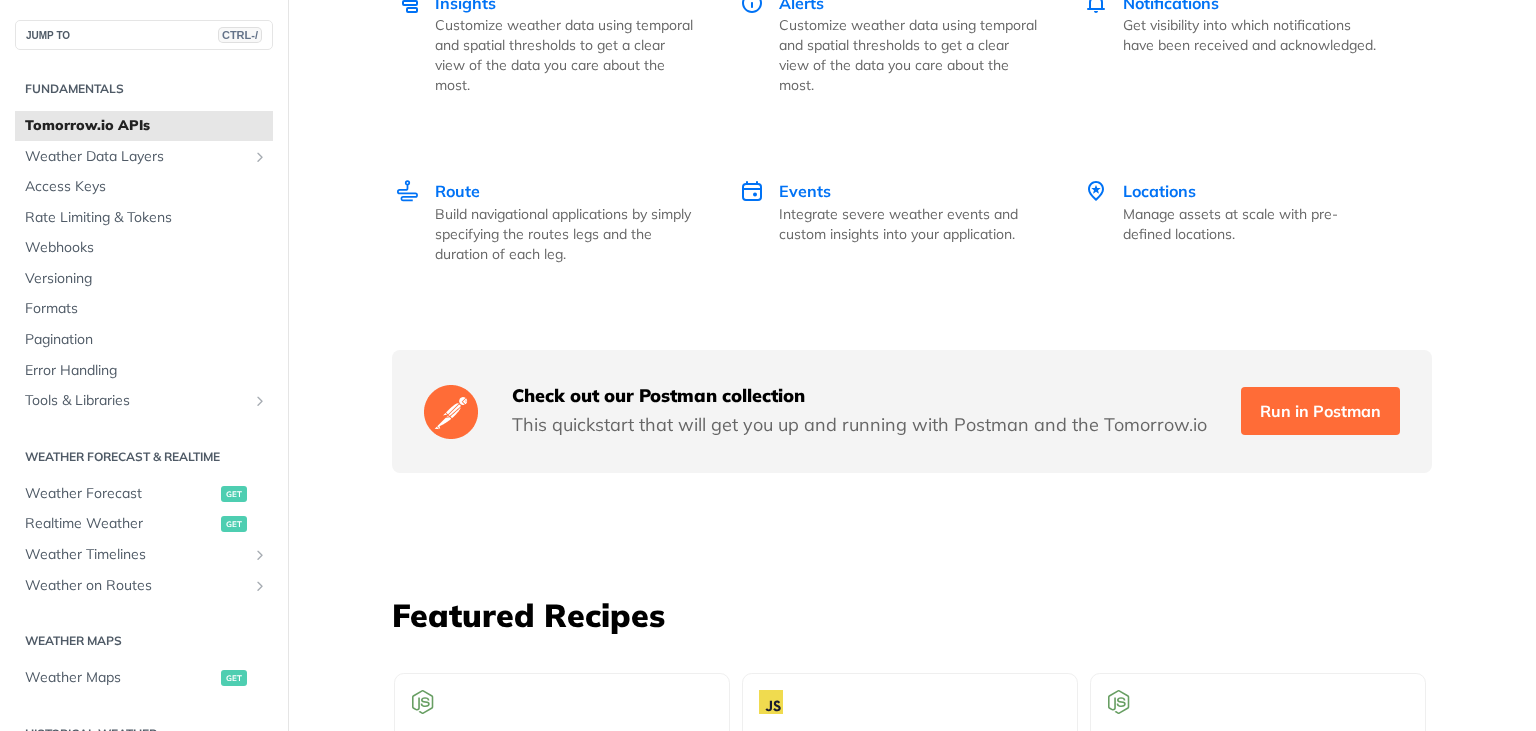 scroll, scrollTop: 2997, scrollLeft: 0, axis: vertical 